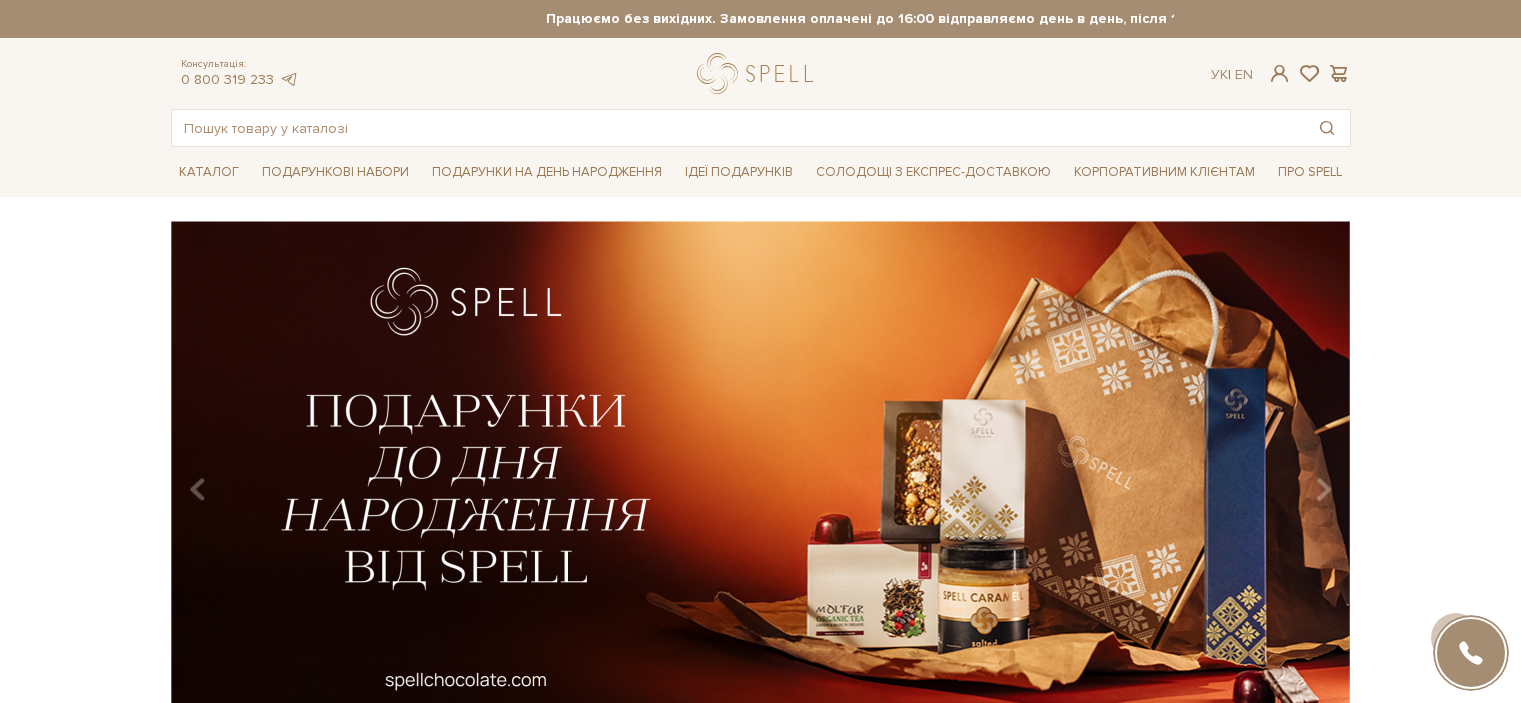 scroll, scrollTop: 600, scrollLeft: 0, axis: vertical 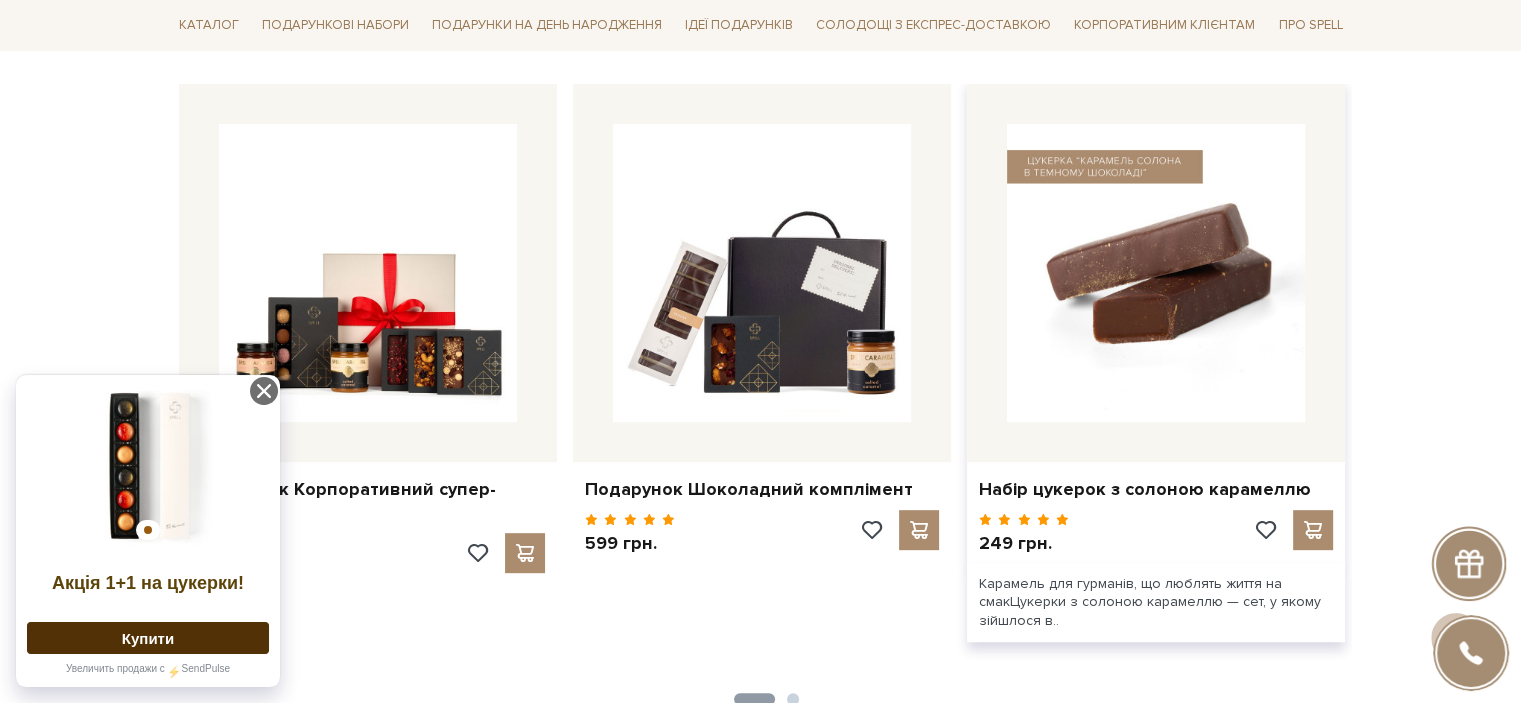 click at bounding box center (1156, 273) 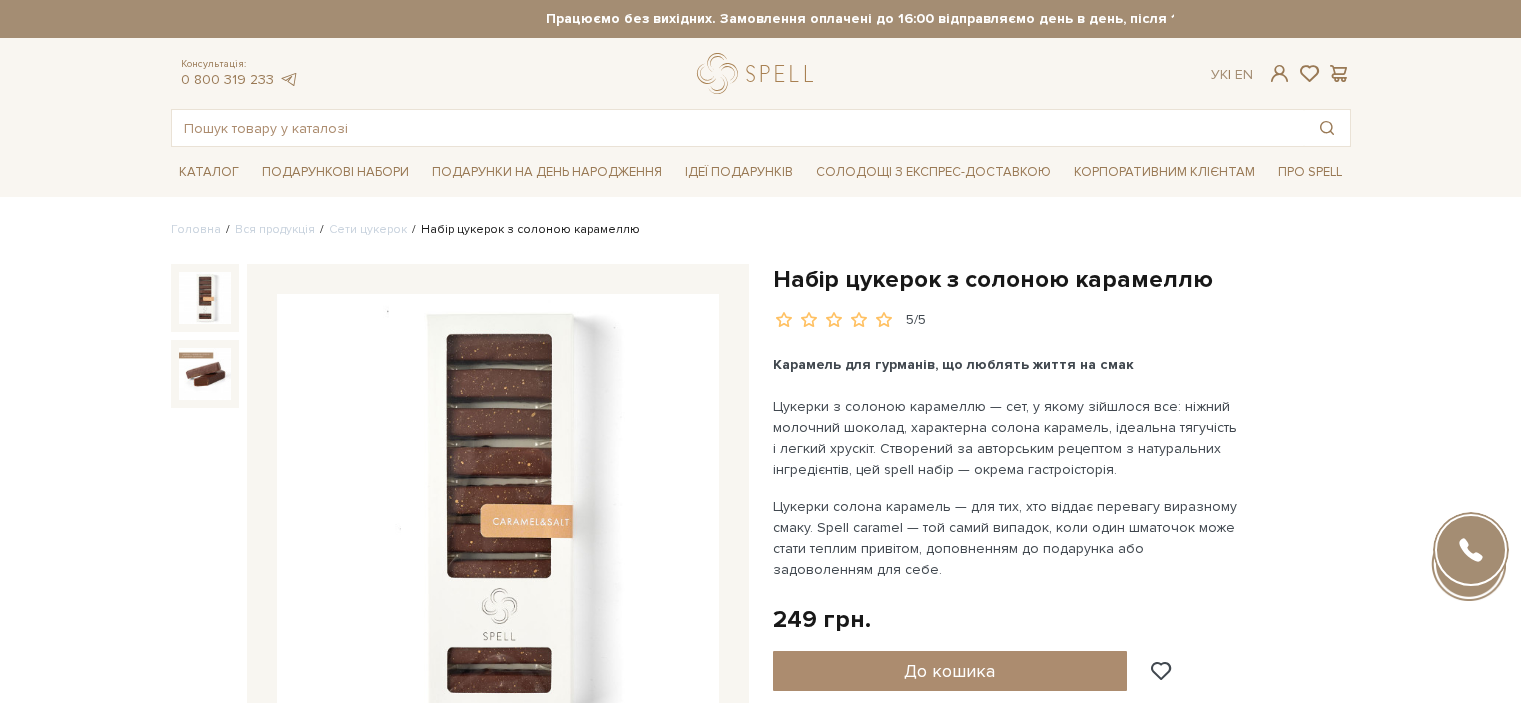 scroll, scrollTop: 0, scrollLeft: 0, axis: both 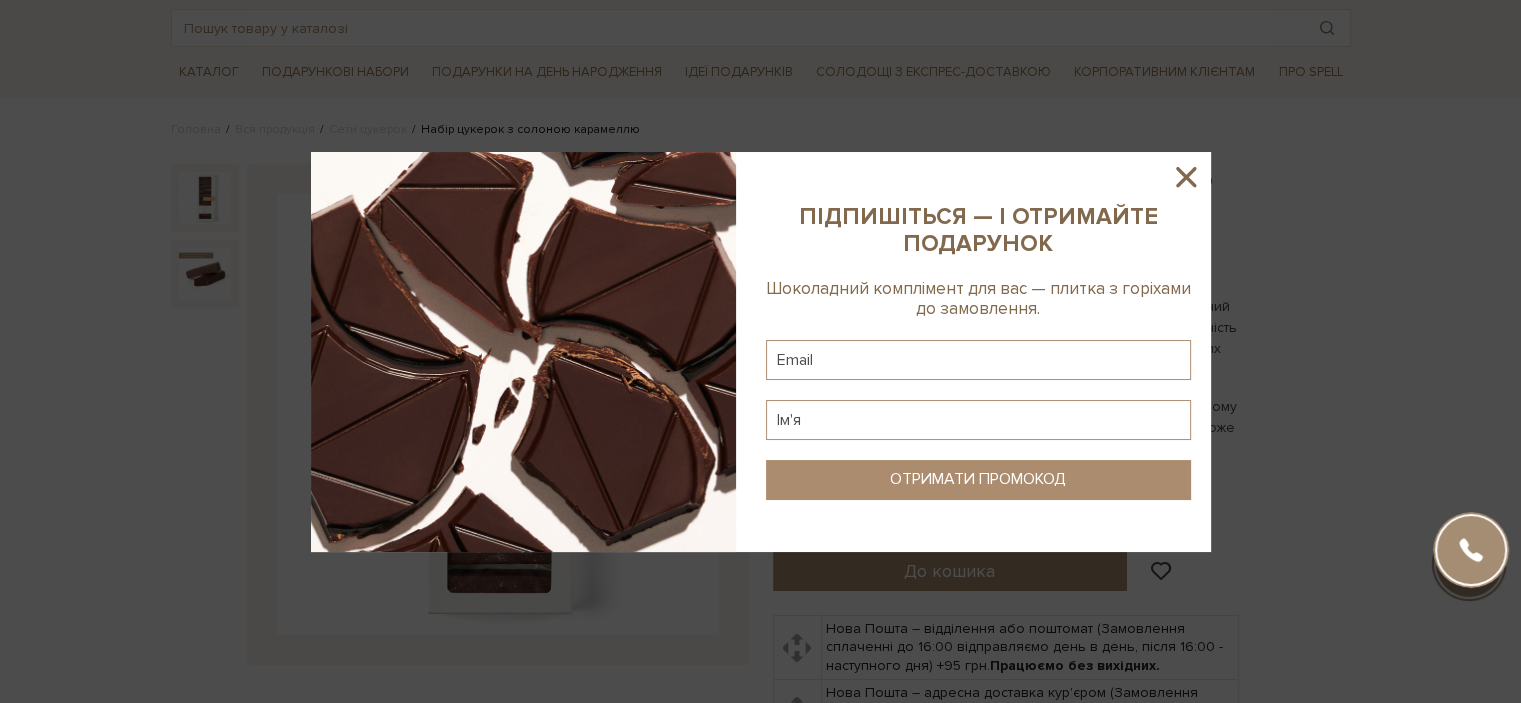 click 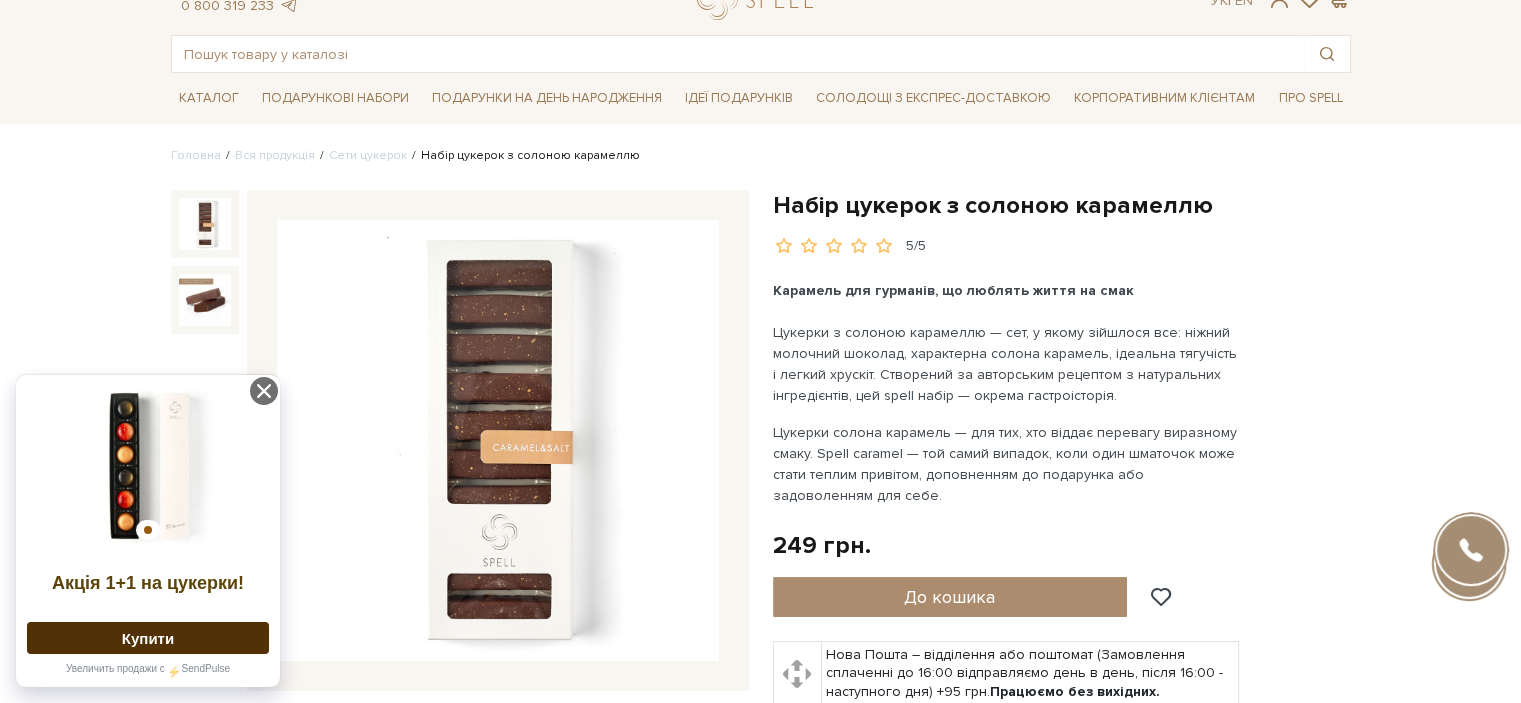 scroll, scrollTop: 0, scrollLeft: 0, axis: both 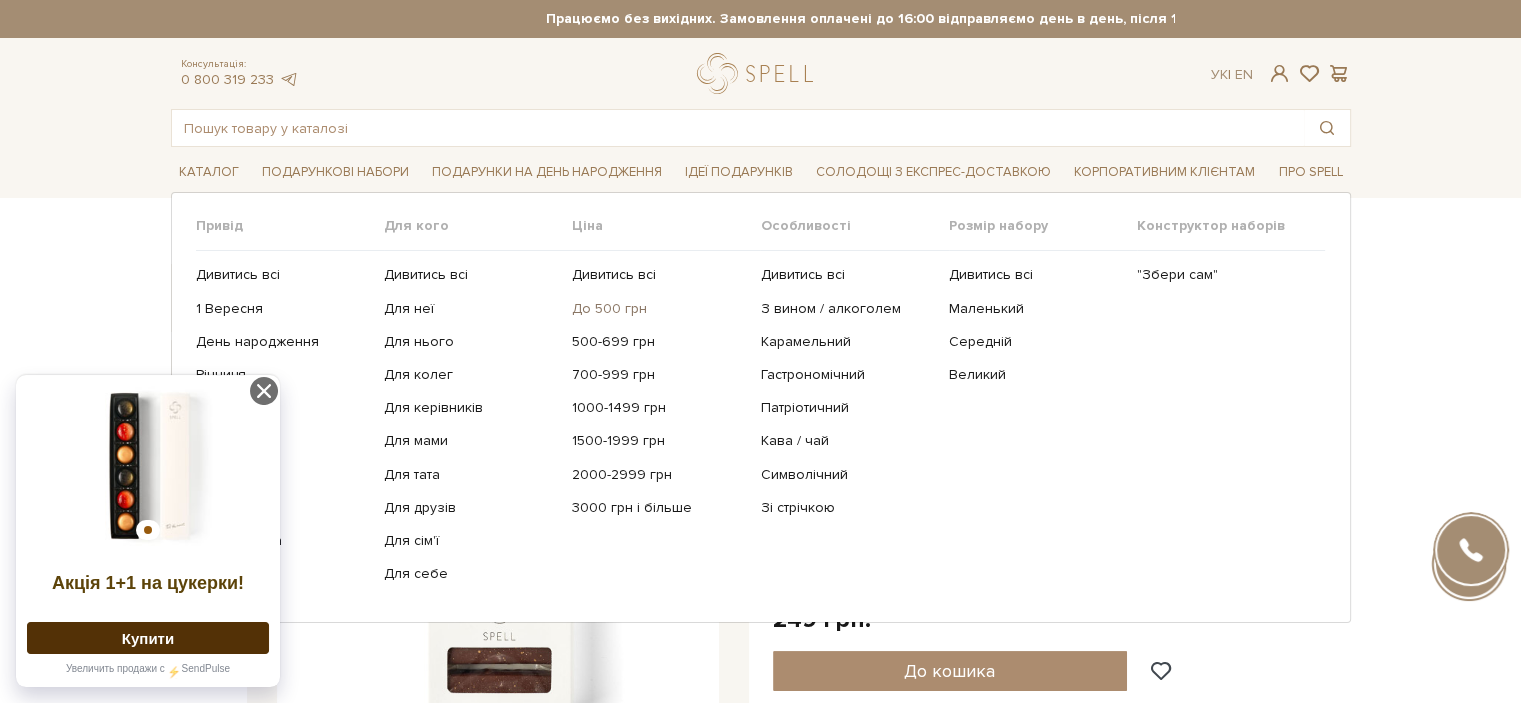 click on "До 500 грн" at bounding box center (658, 309) 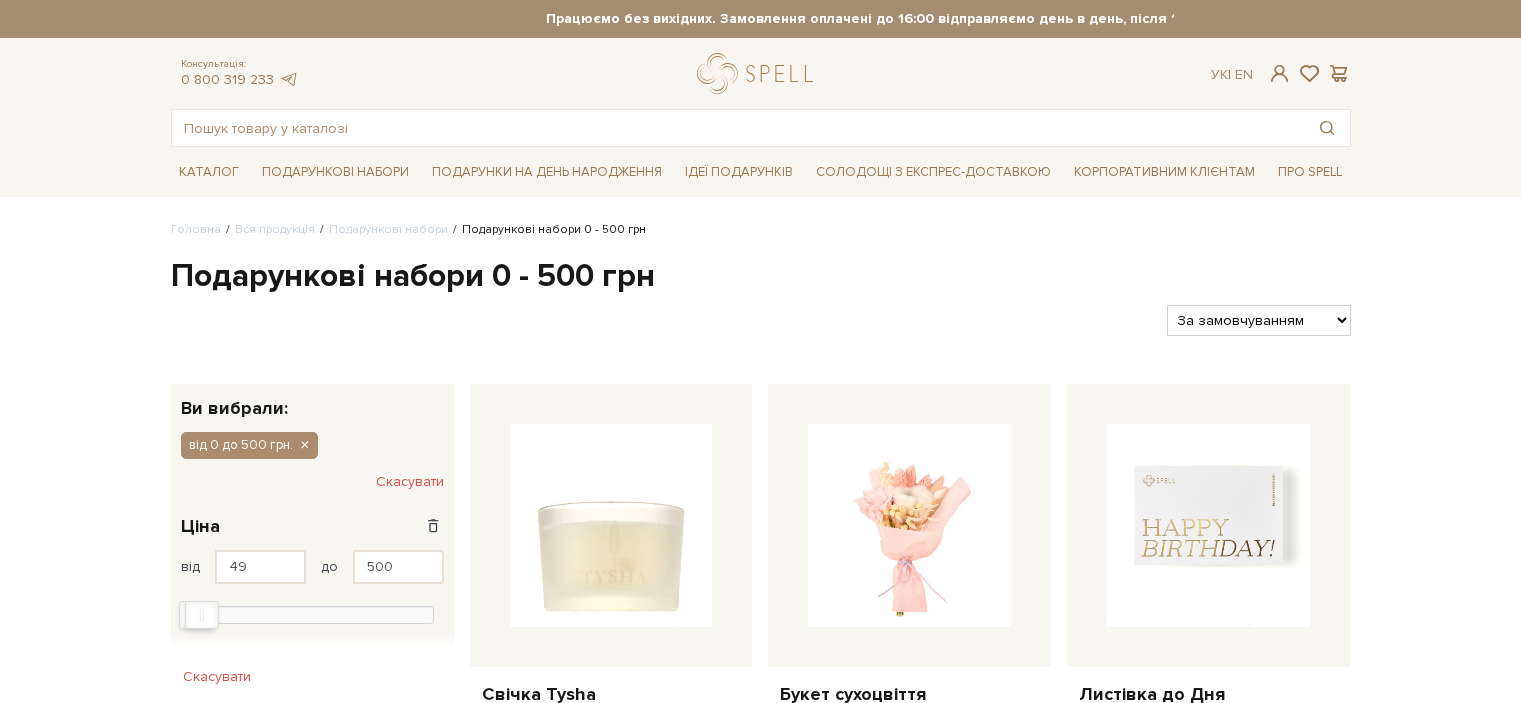 scroll, scrollTop: 0, scrollLeft: 0, axis: both 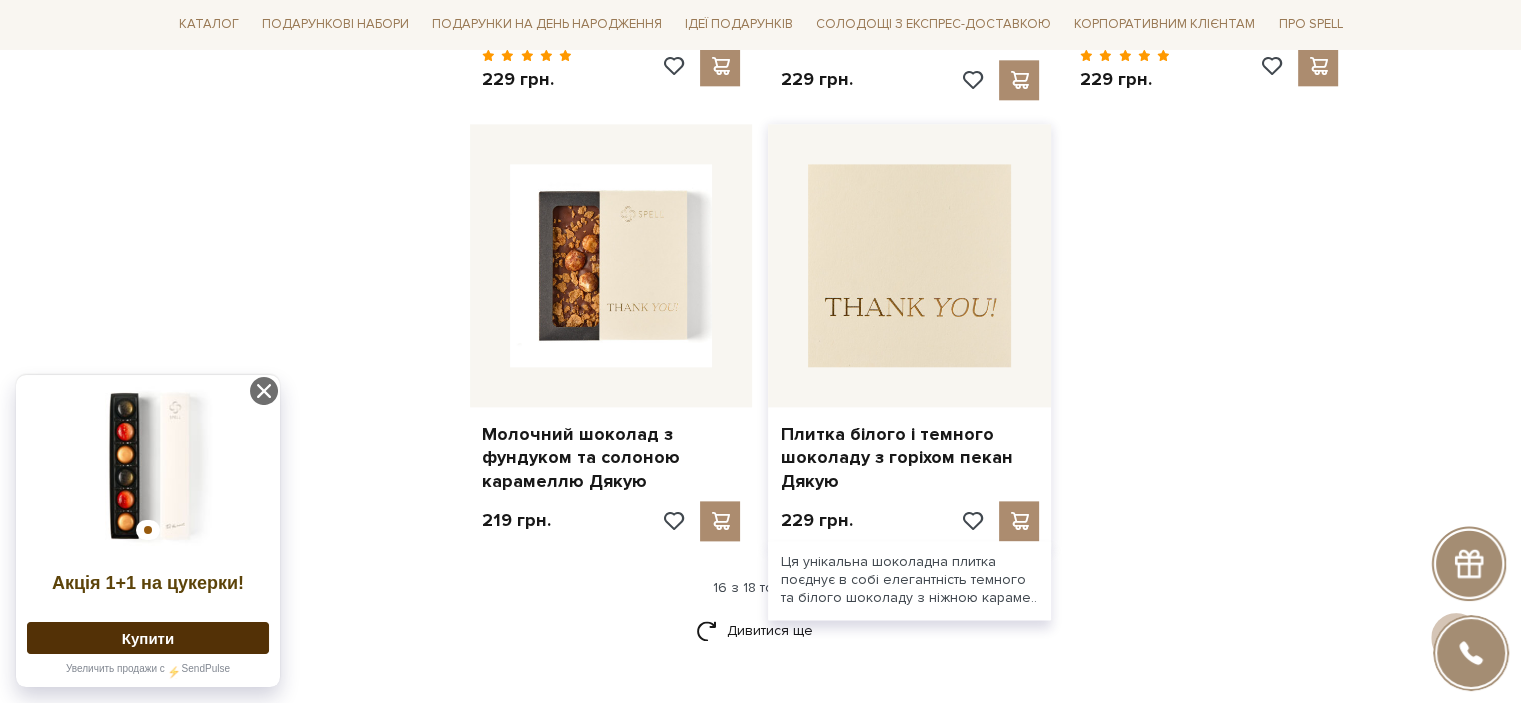click at bounding box center (909, 265) 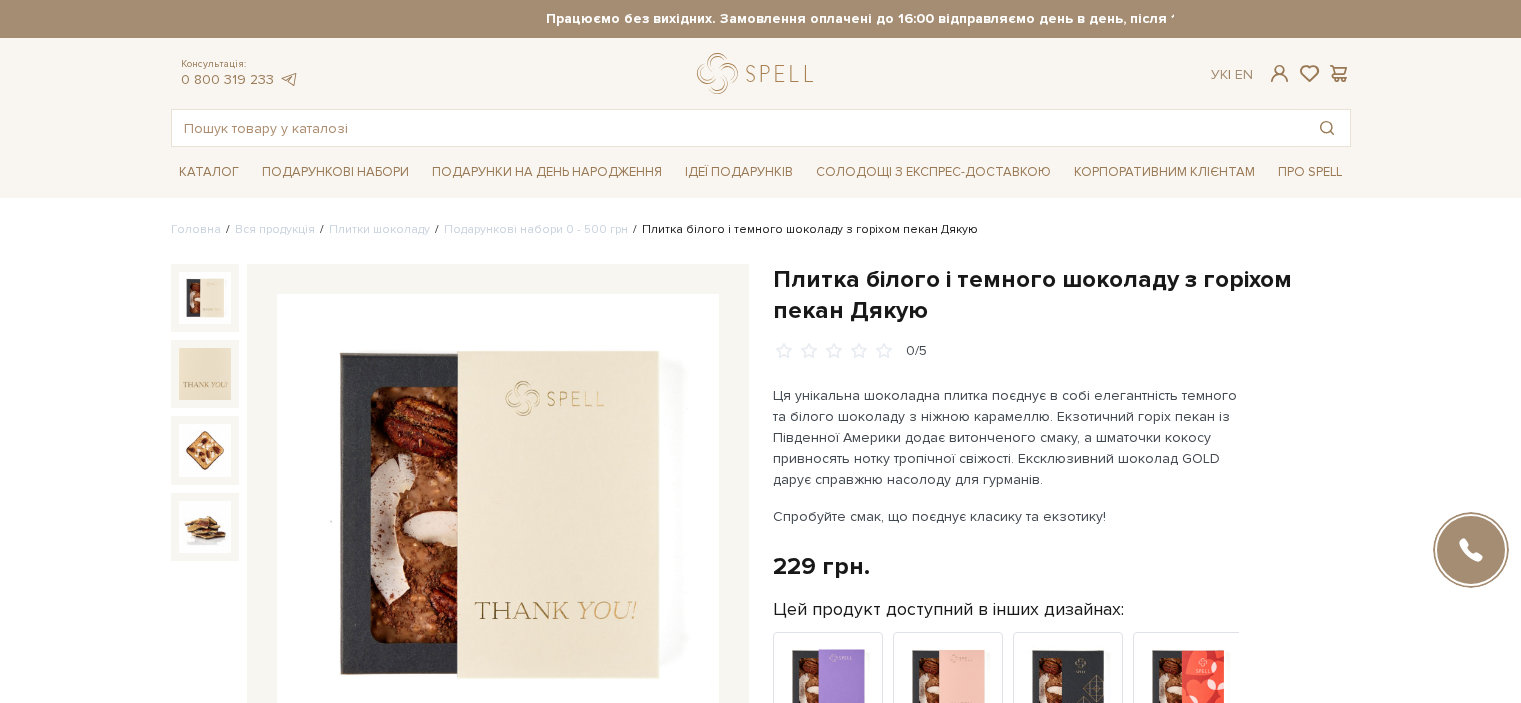 scroll, scrollTop: 0, scrollLeft: 0, axis: both 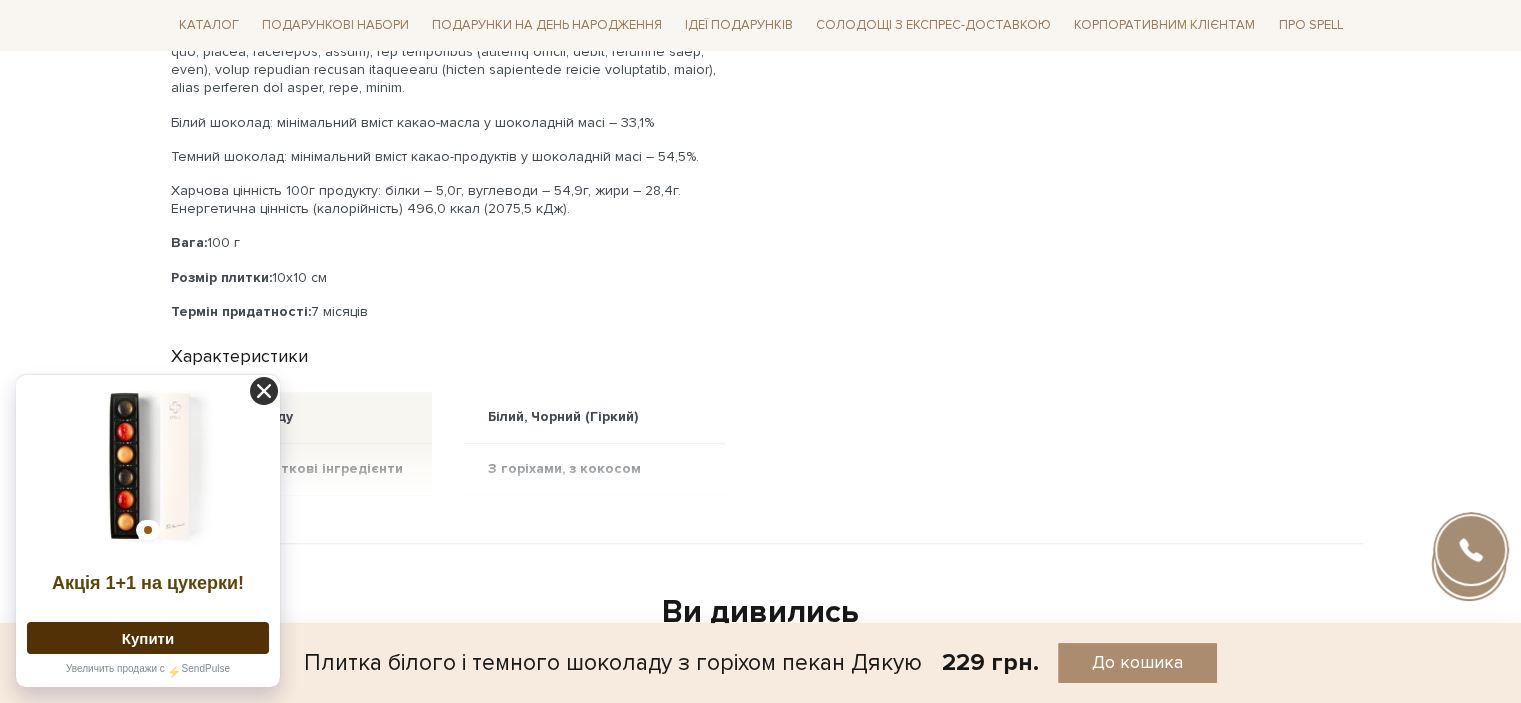 click 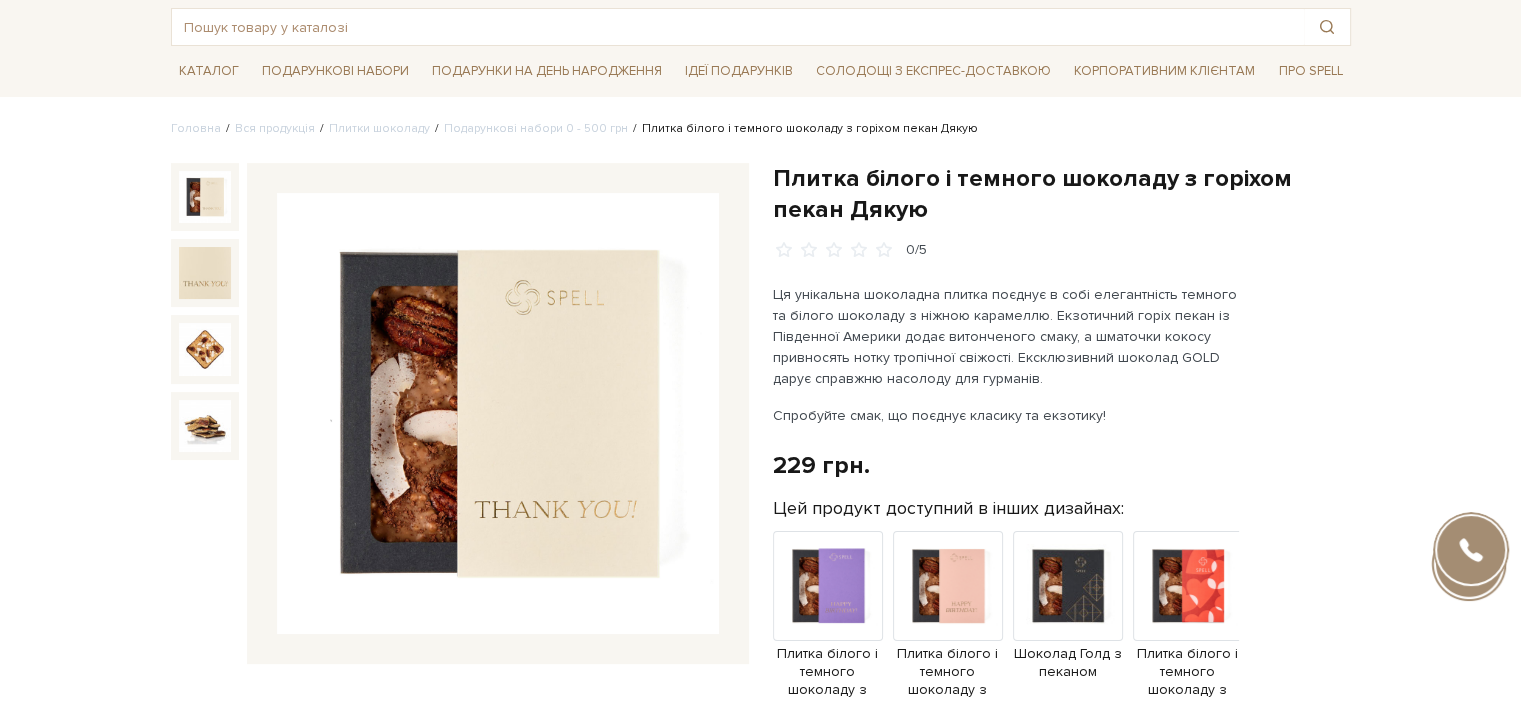 scroll, scrollTop: 100, scrollLeft: 0, axis: vertical 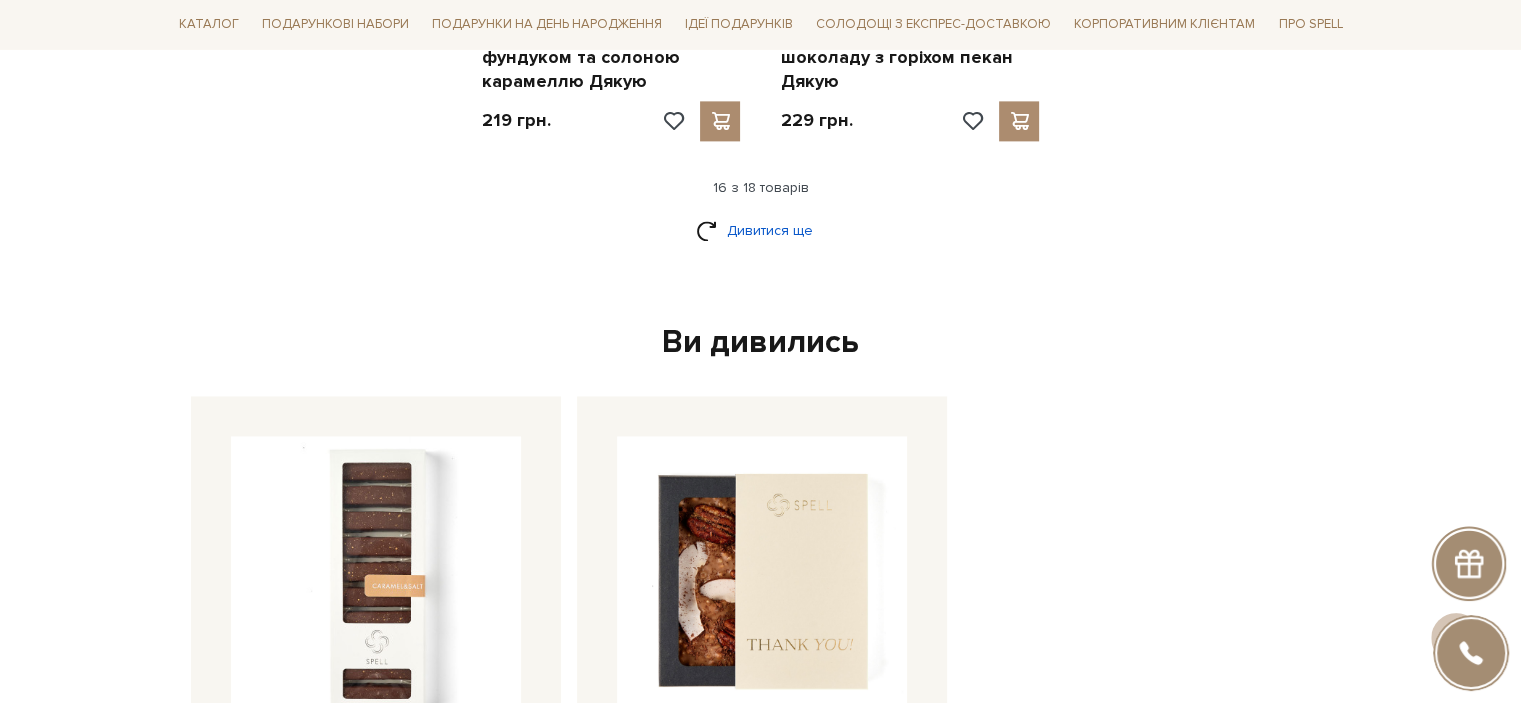 click on "Дивитися ще" at bounding box center [761, 230] 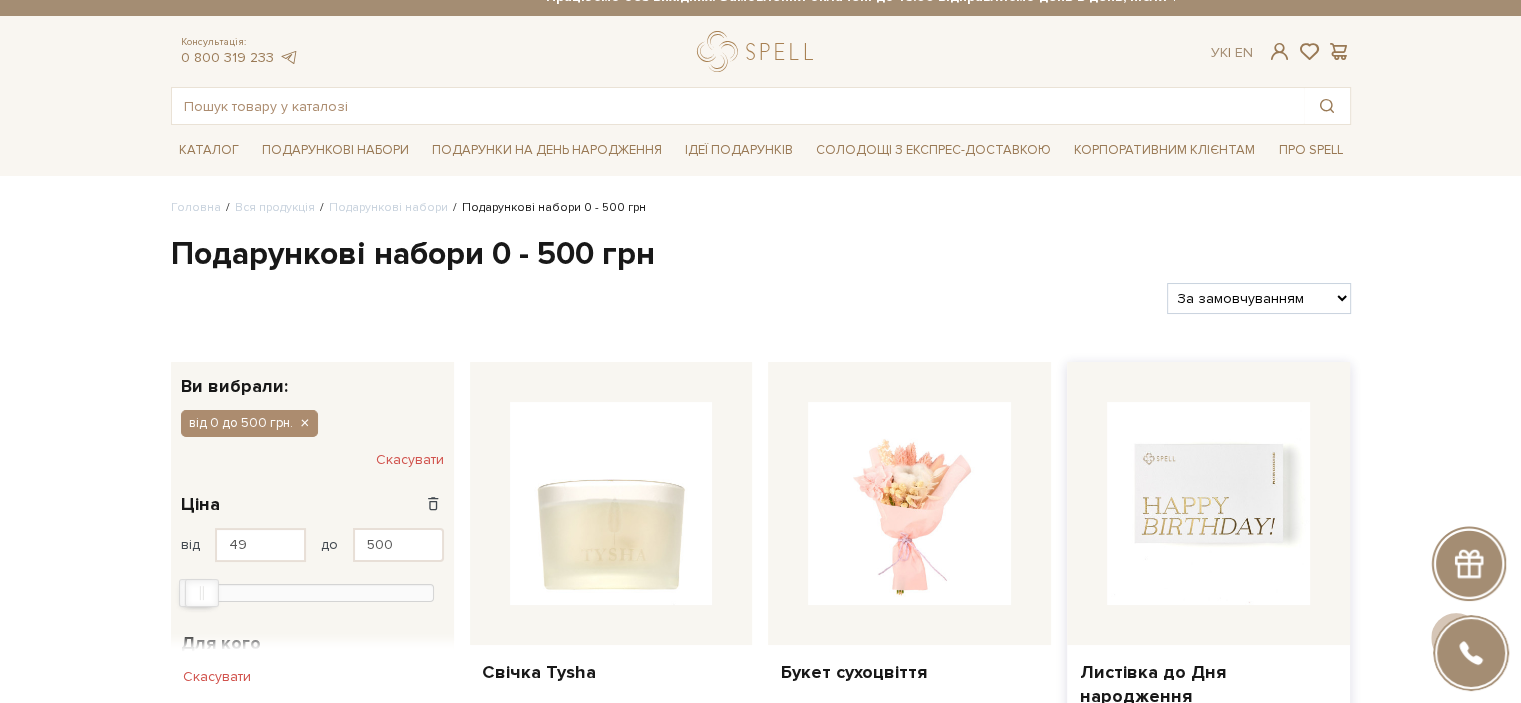 scroll, scrollTop: 0, scrollLeft: 0, axis: both 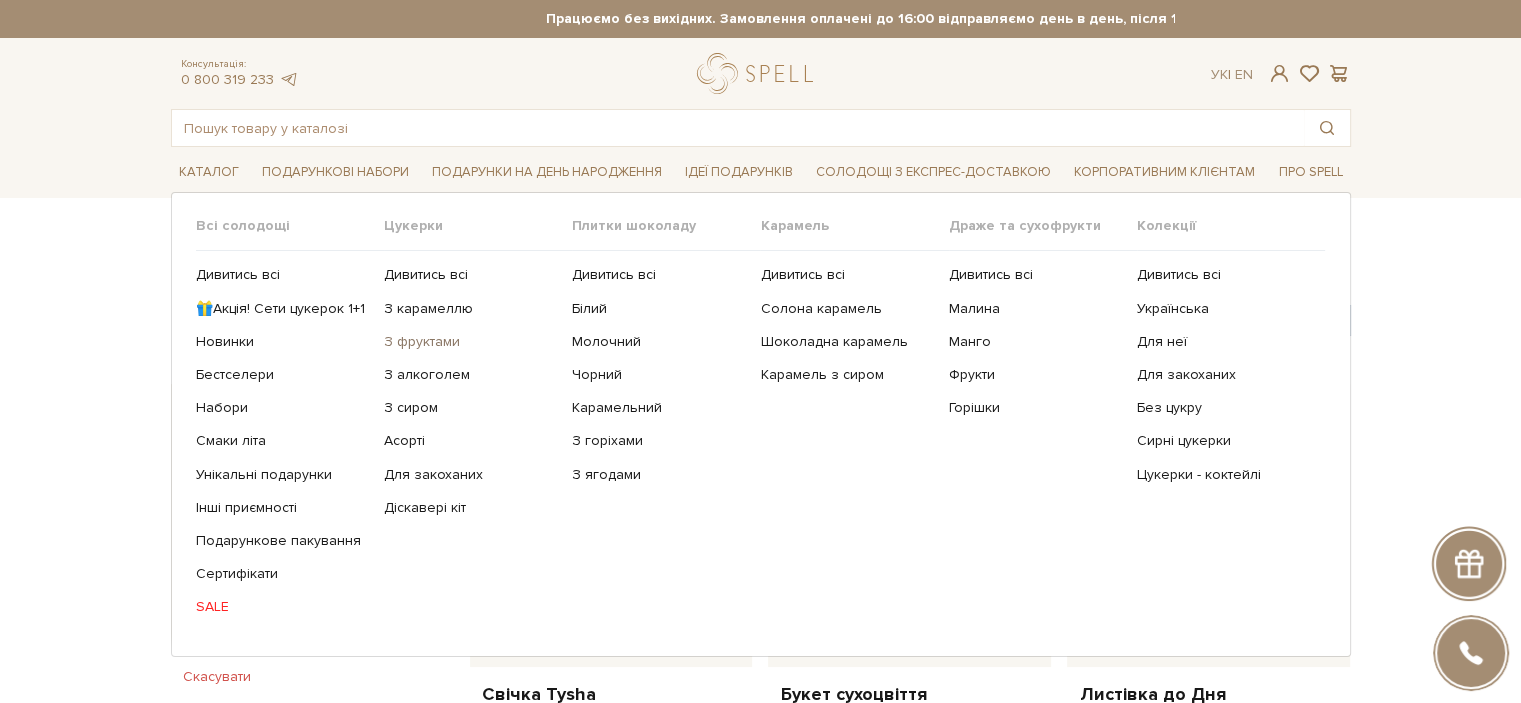 click on "З фруктами" at bounding box center [470, 342] 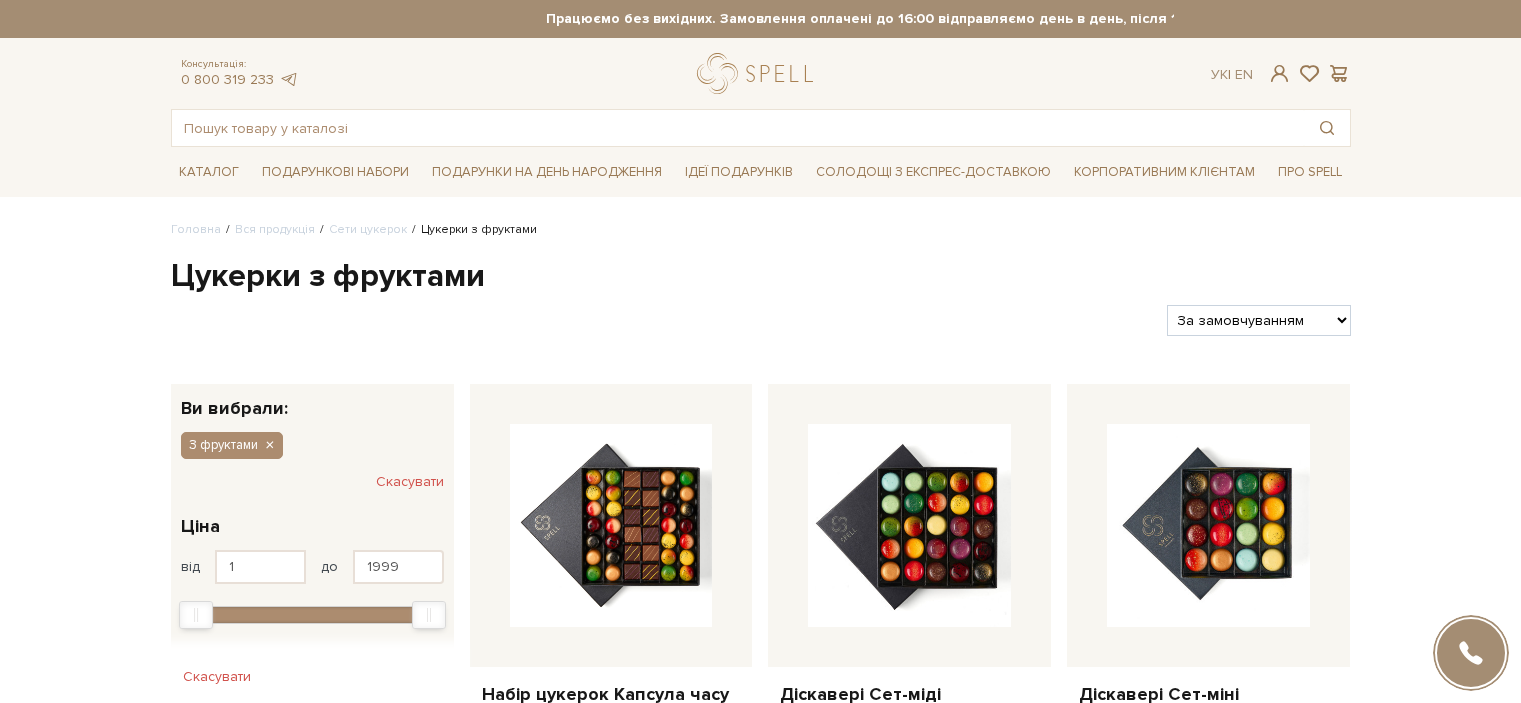 scroll, scrollTop: 0, scrollLeft: 0, axis: both 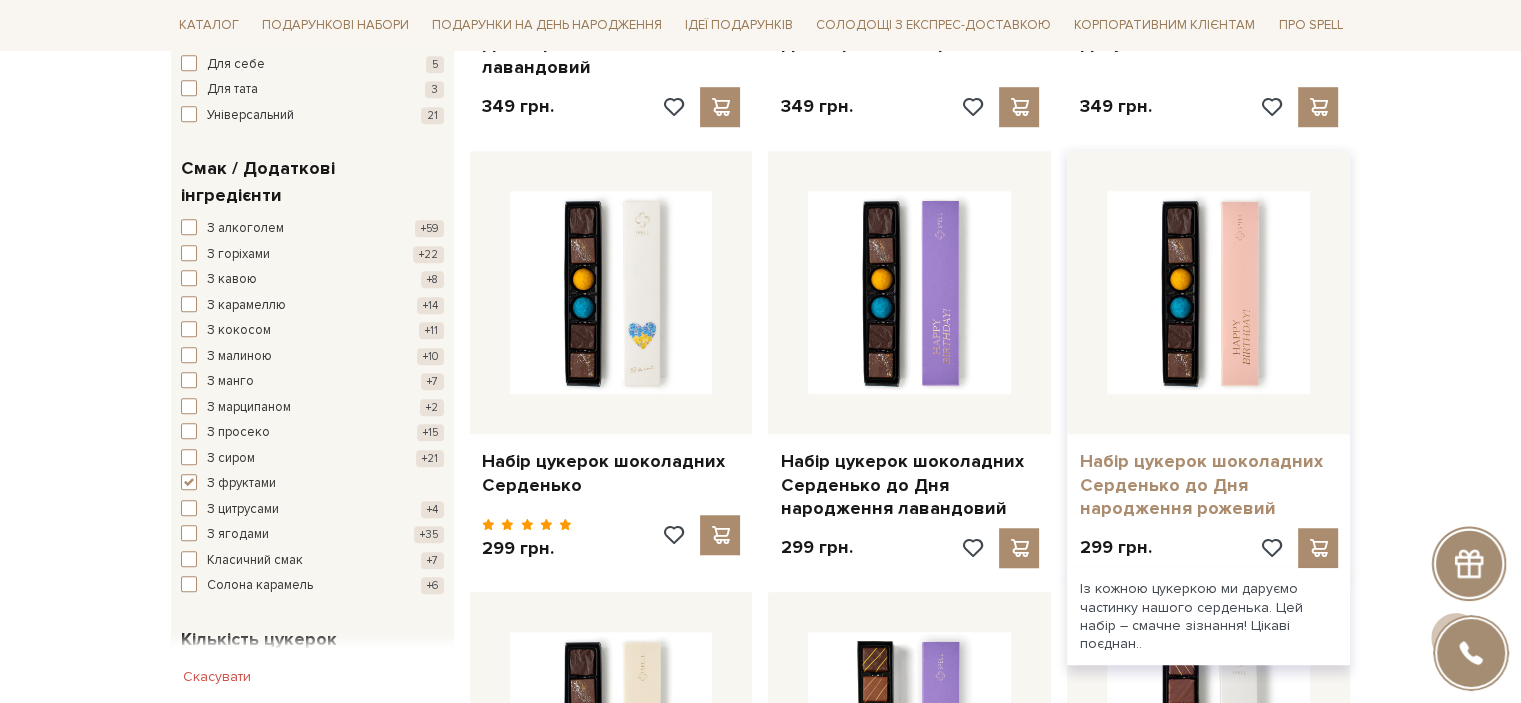 click on "Набір цукерок шоколадних Серденько до Дня народження рожевий" at bounding box center [1208, 485] 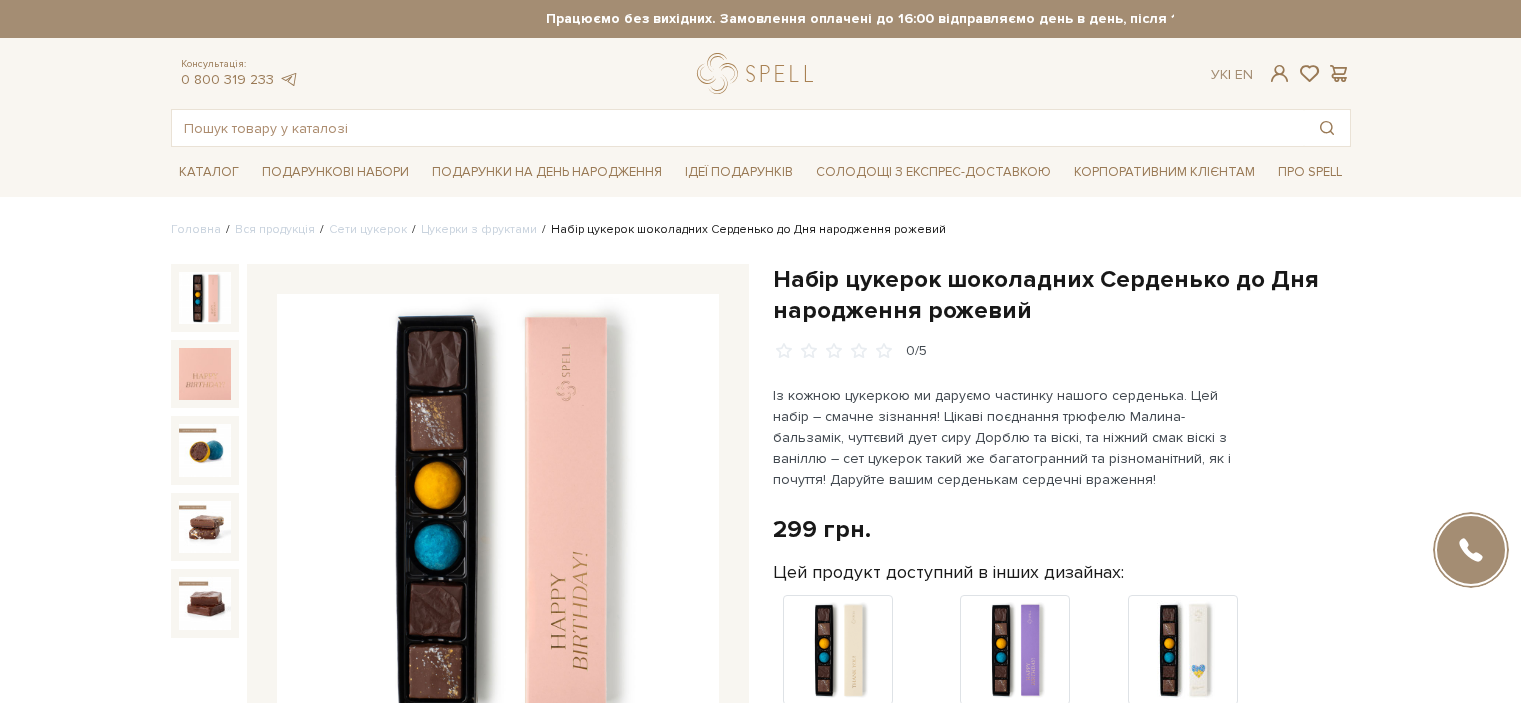 scroll, scrollTop: 0, scrollLeft: 0, axis: both 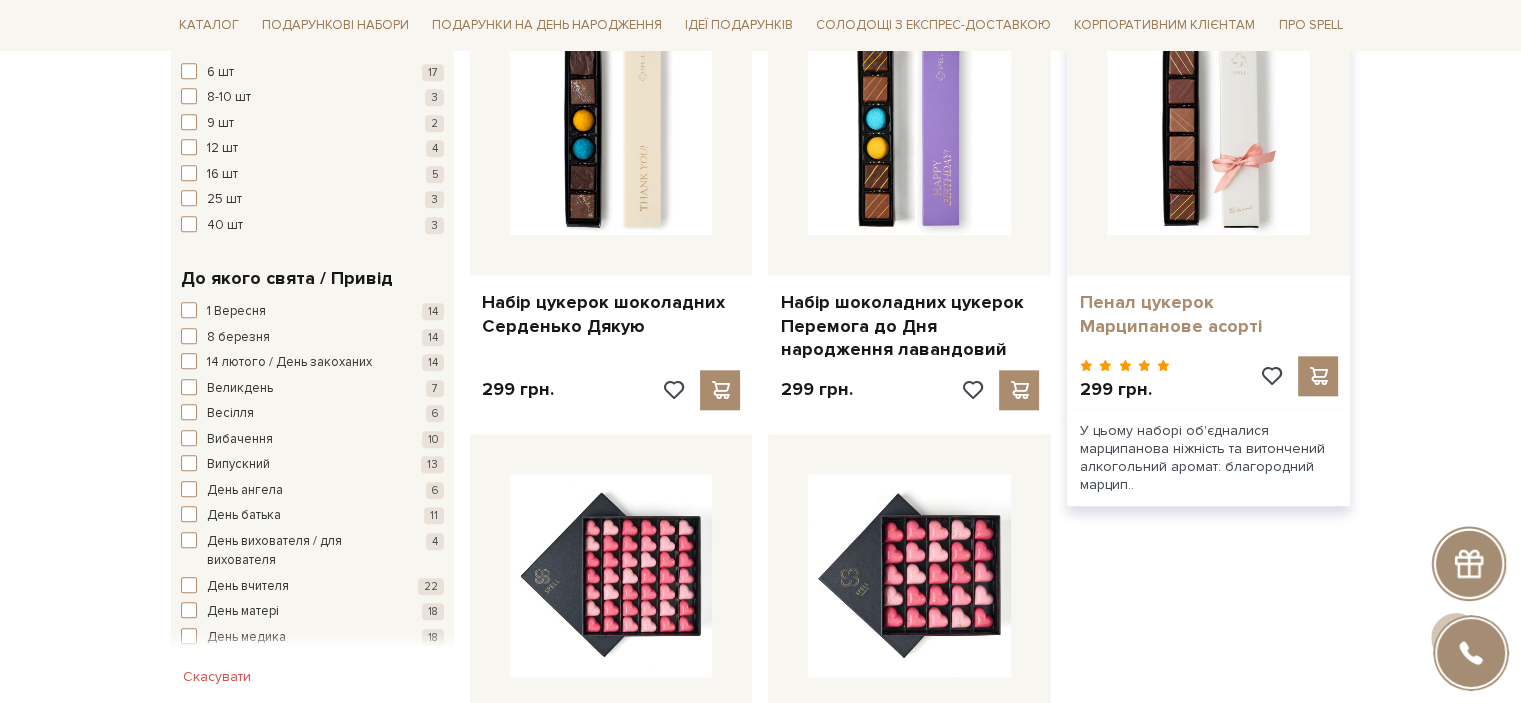 click on "Пенал цукерок Марципанове асорті" at bounding box center [1208, 314] 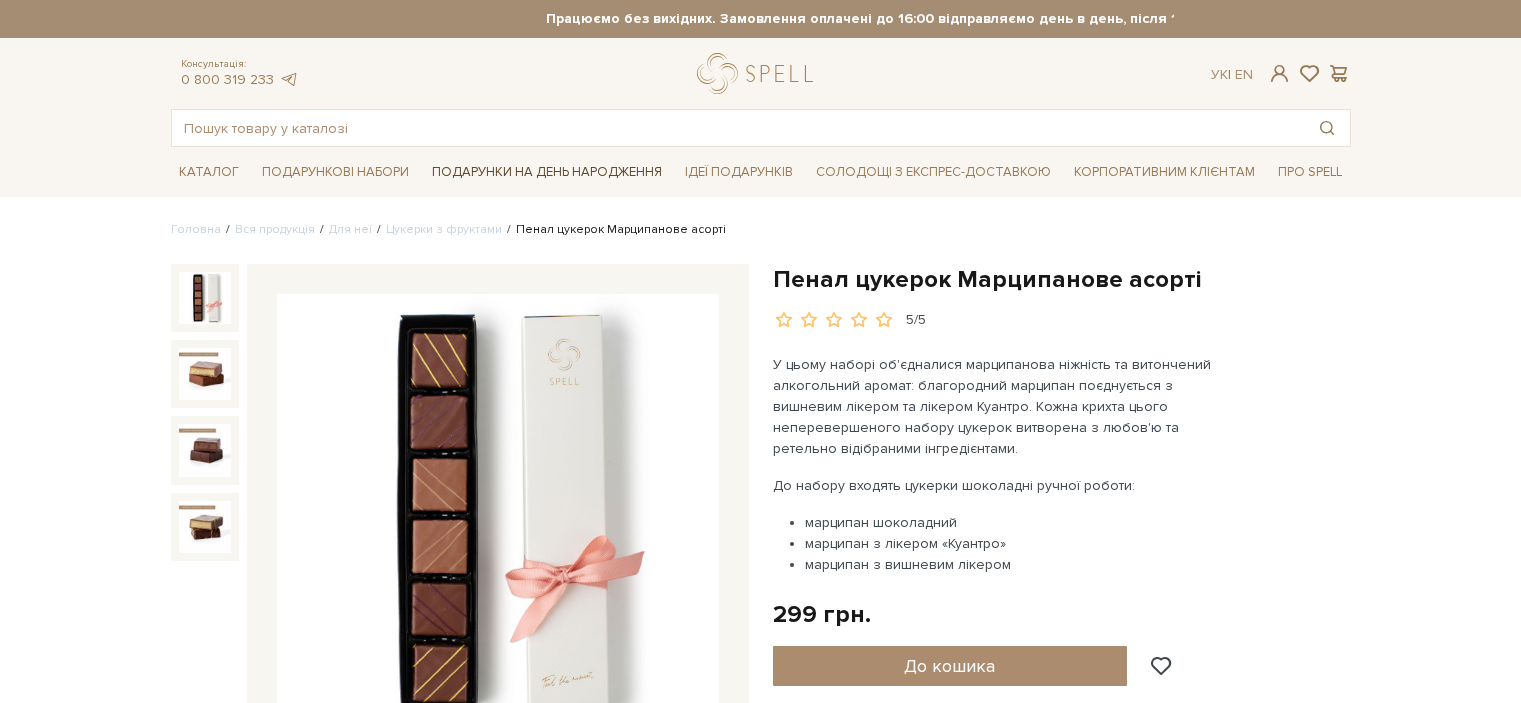 scroll, scrollTop: 0, scrollLeft: 0, axis: both 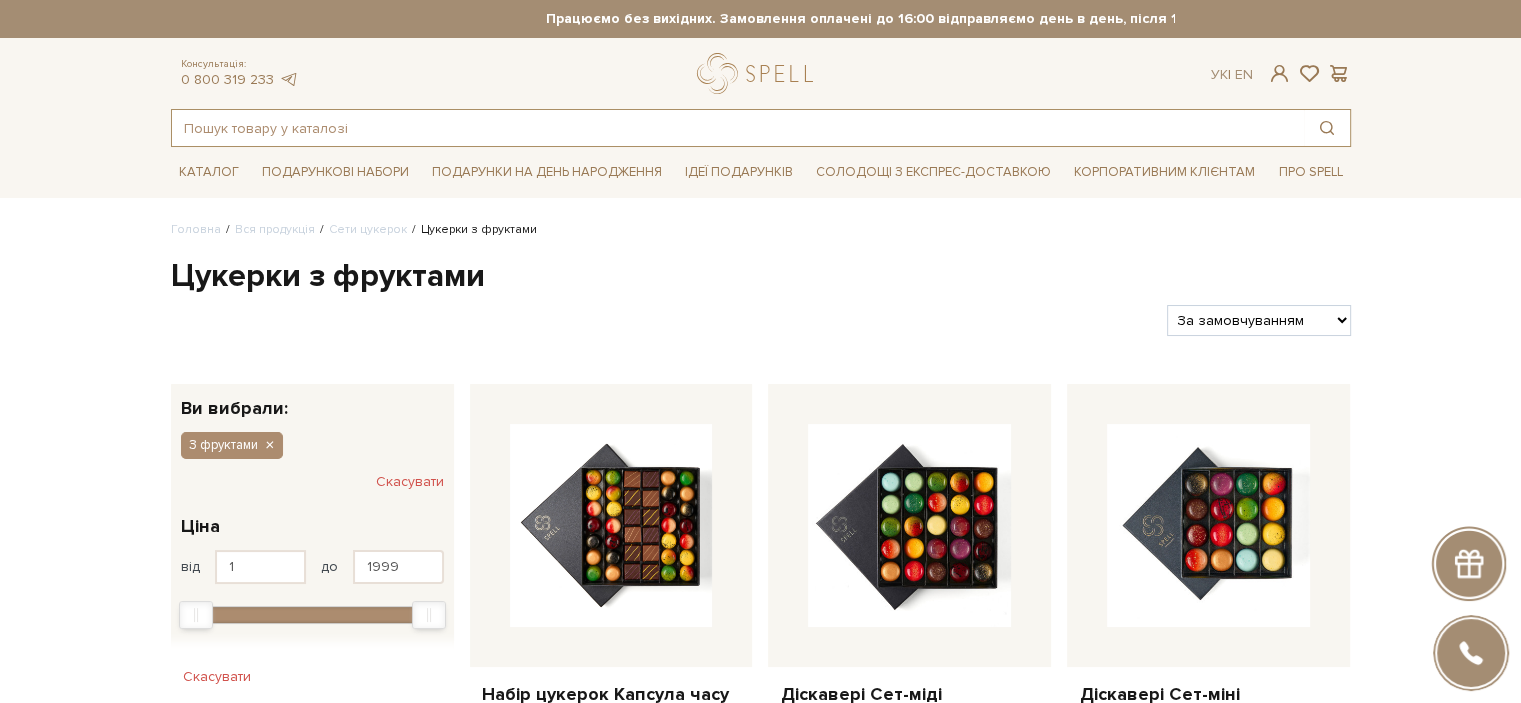 click at bounding box center [738, 128] 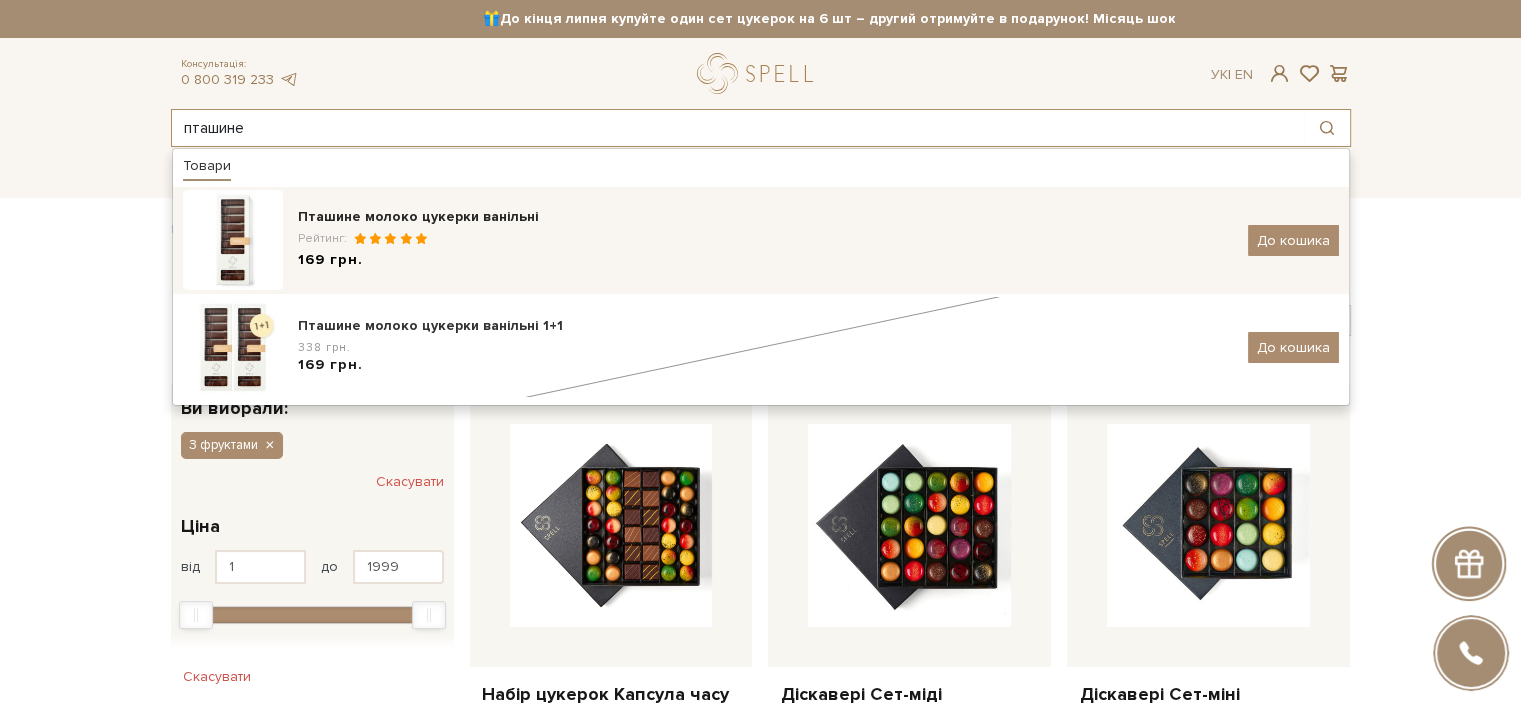 type on "пташине" 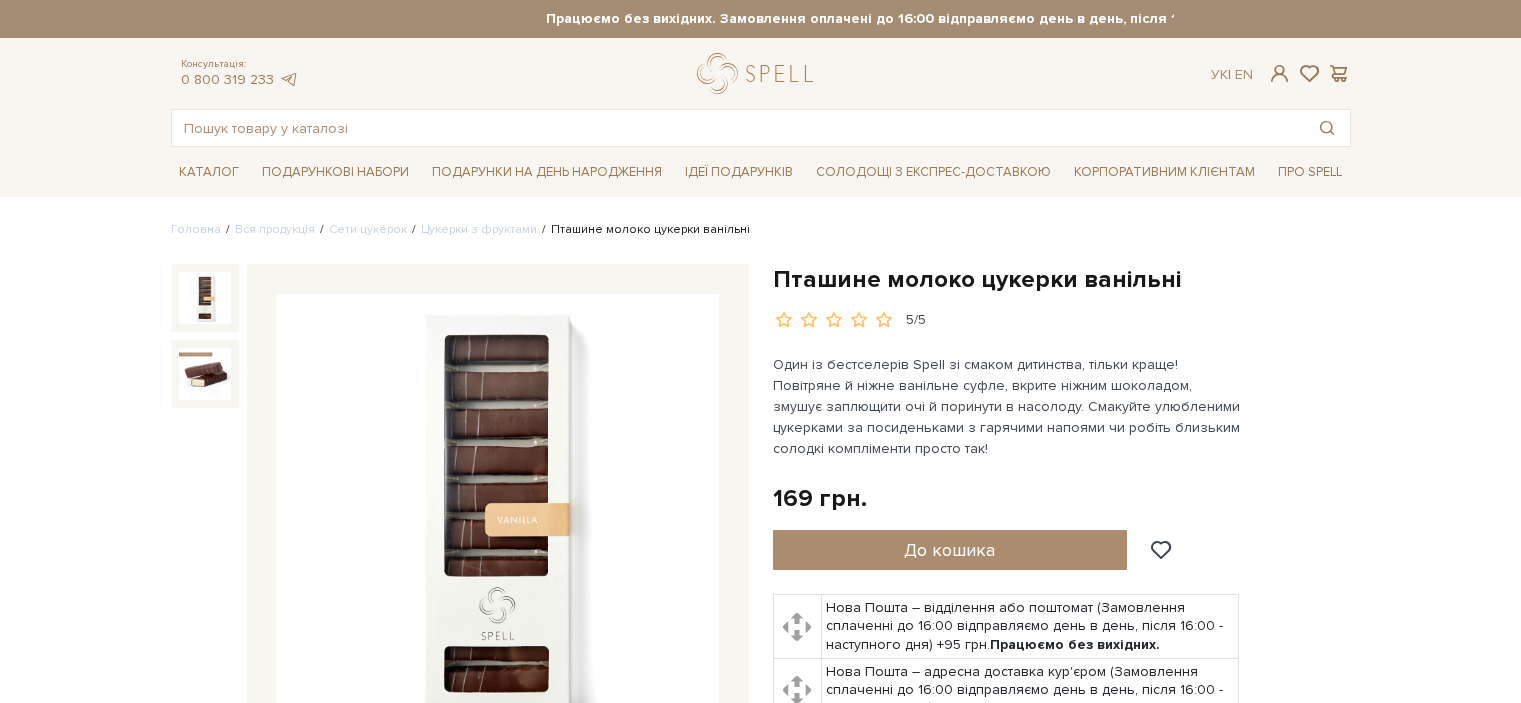 scroll, scrollTop: 0, scrollLeft: 0, axis: both 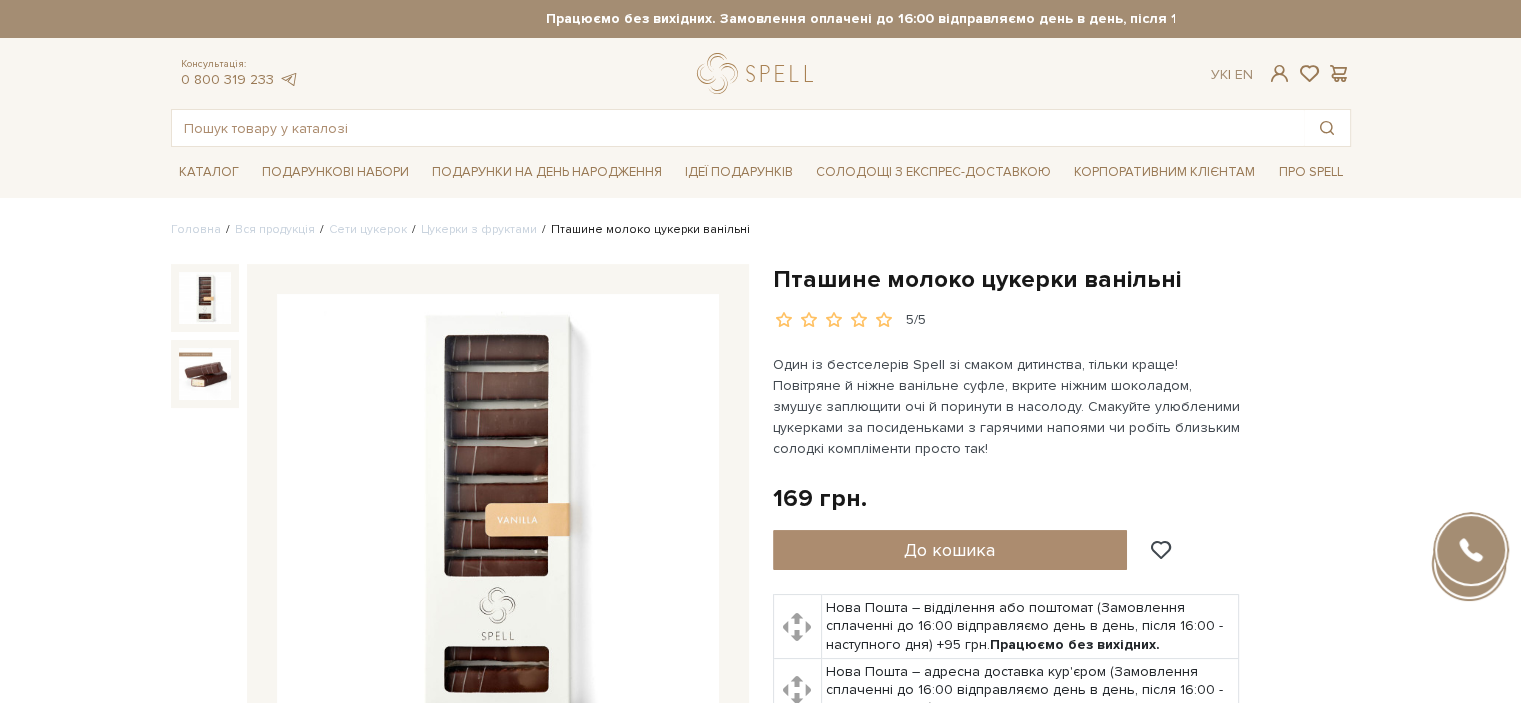click on "Консультація: [PHONE]" at bounding box center (760, 2007) 